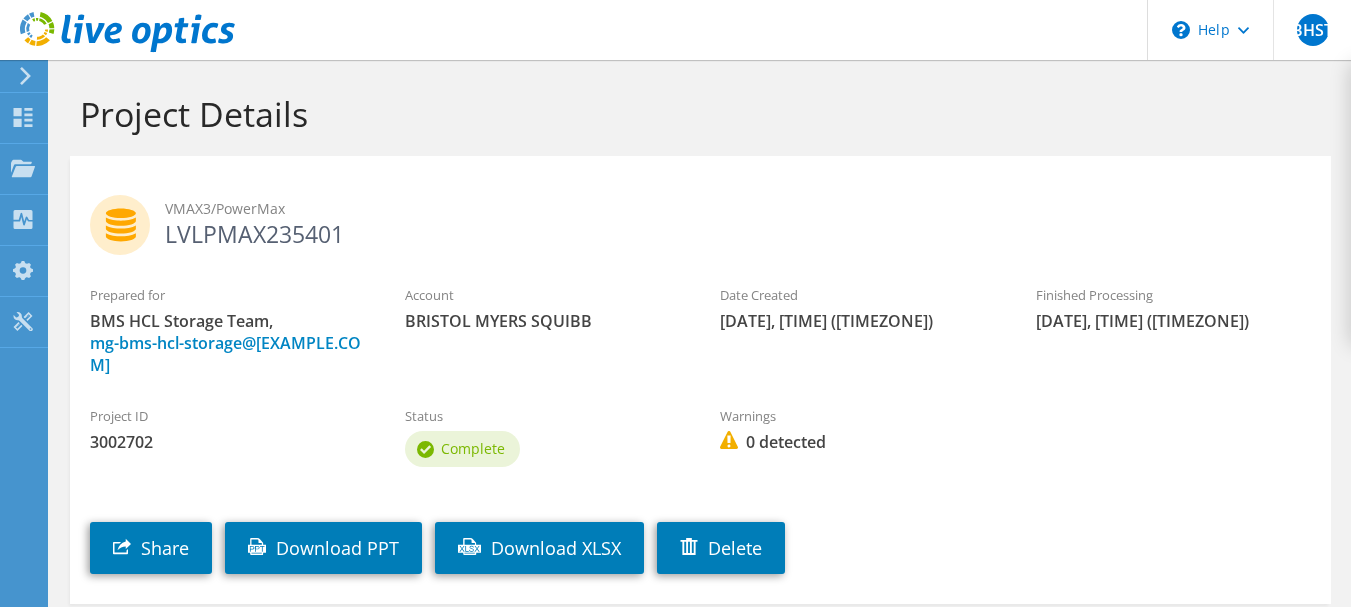 scroll, scrollTop: 0, scrollLeft: 0, axis: both 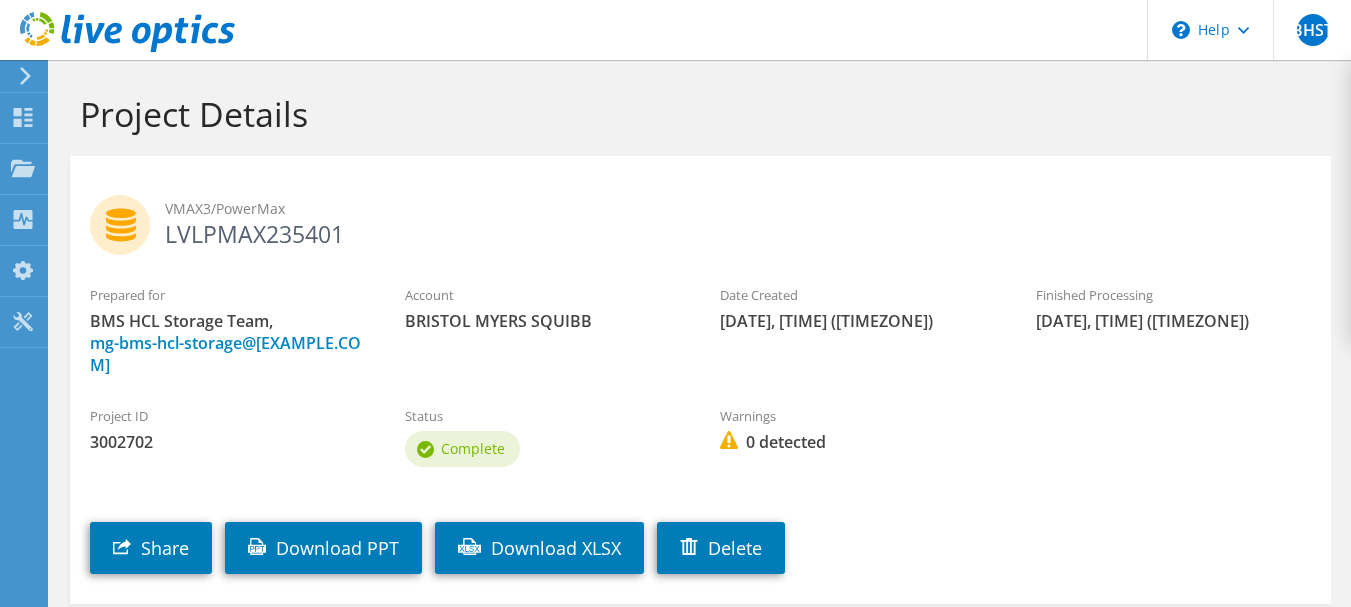 click 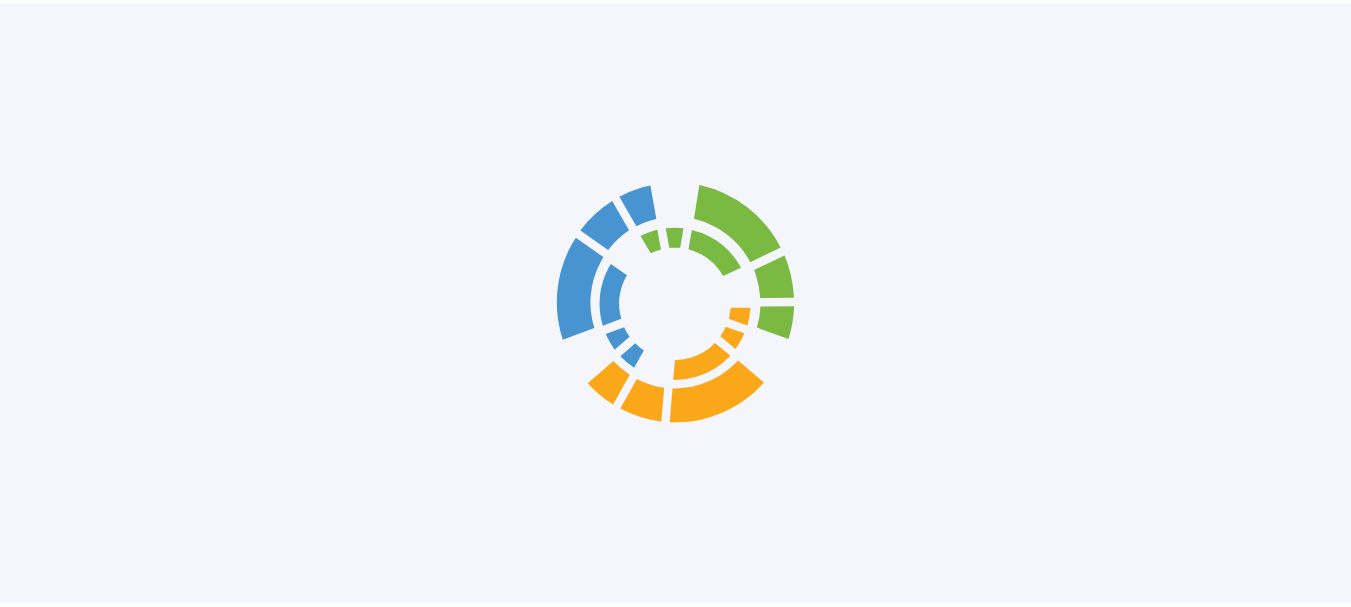 scroll, scrollTop: 0, scrollLeft: 0, axis: both 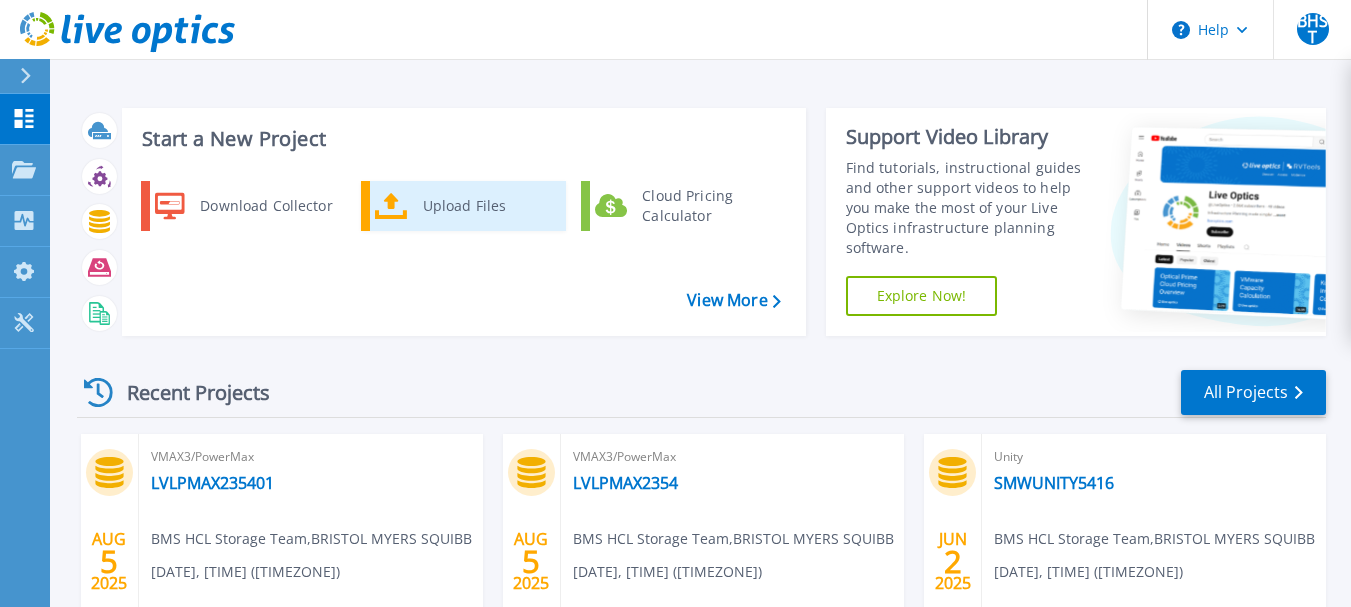 click on "Upload Files" at bounding box center [487, 206] 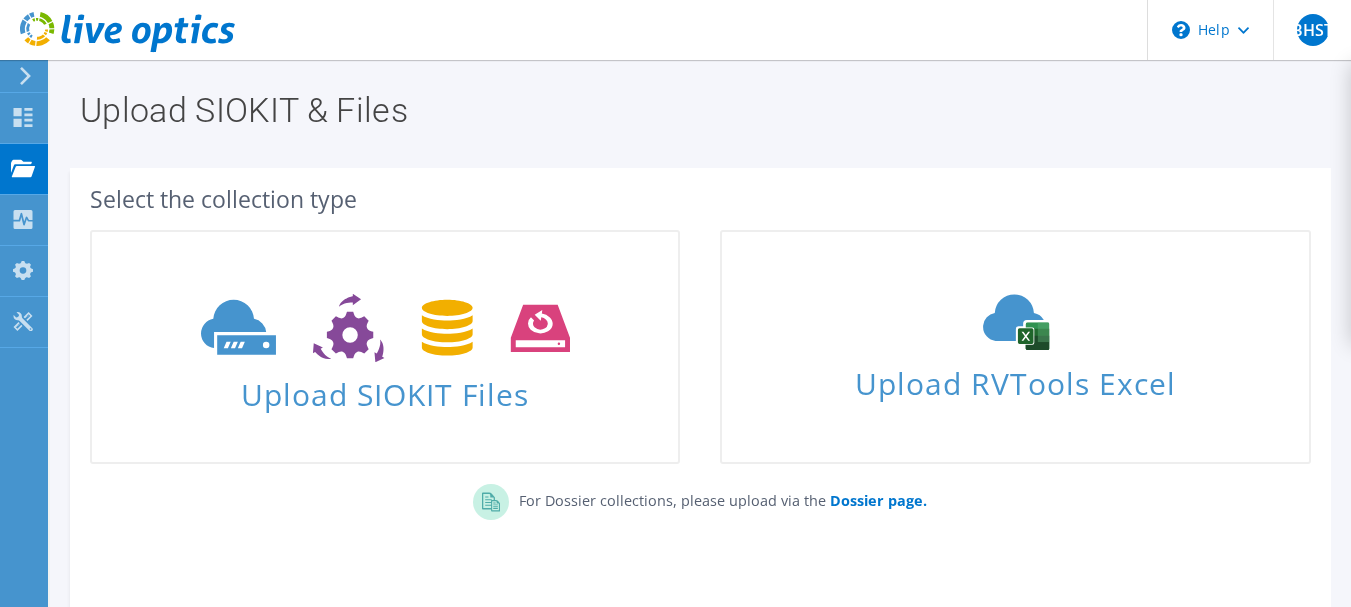 scroll, scrollTop: 0, scrollLeft: 0, axis: both 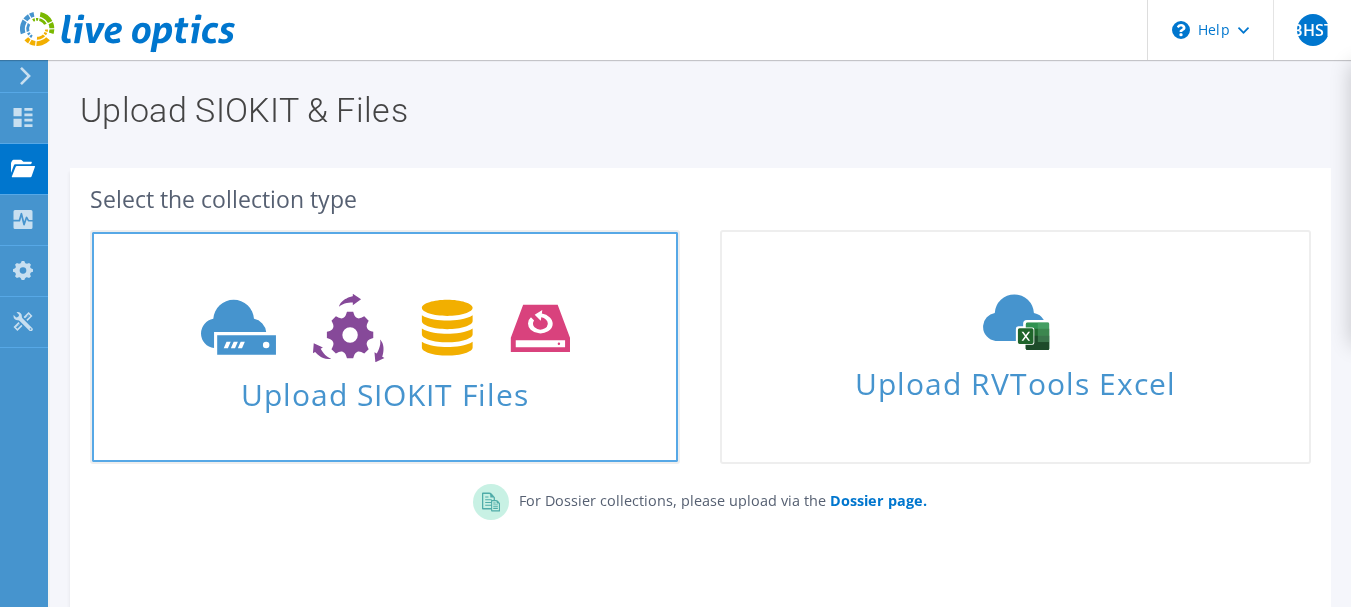 click 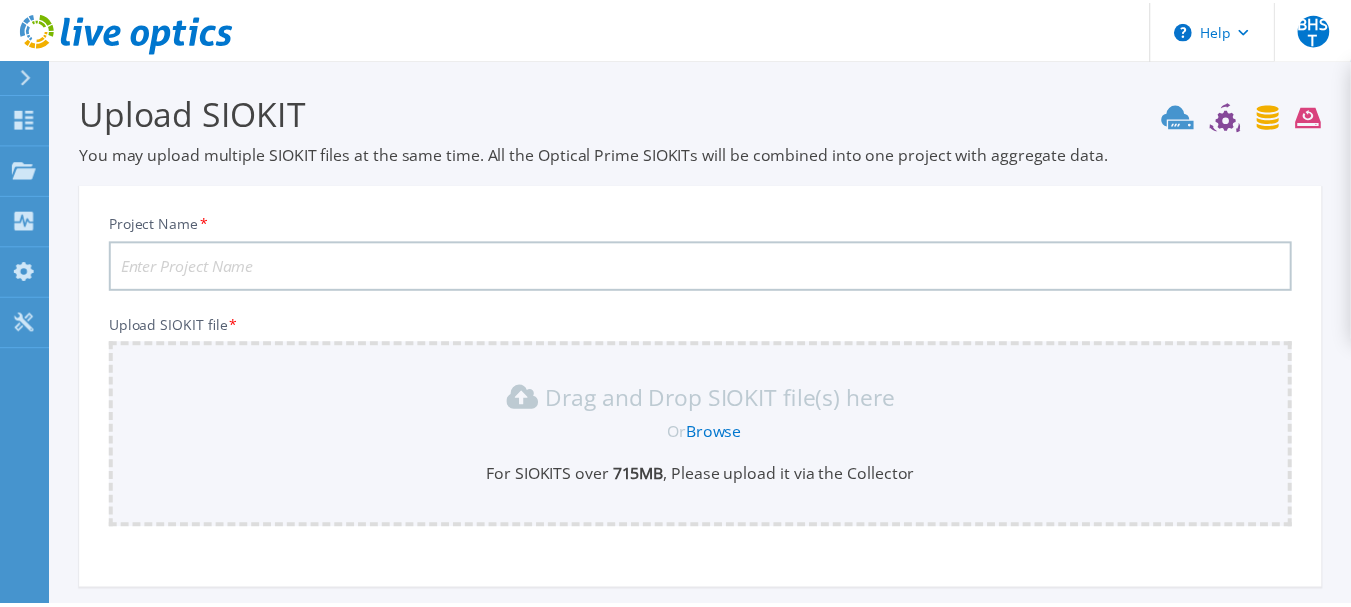 scroll, scrollTop: 190, scrollLeft: 0, axis: vertical 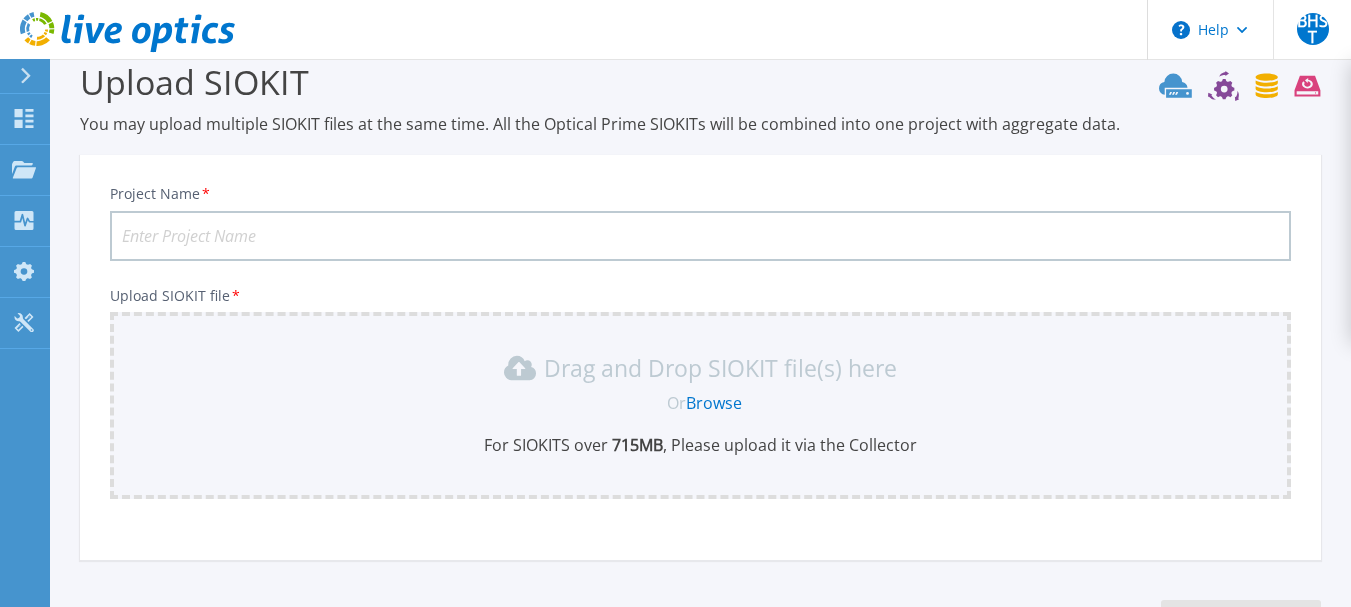 click on "Project Name *" at bounding box center [700, 236] 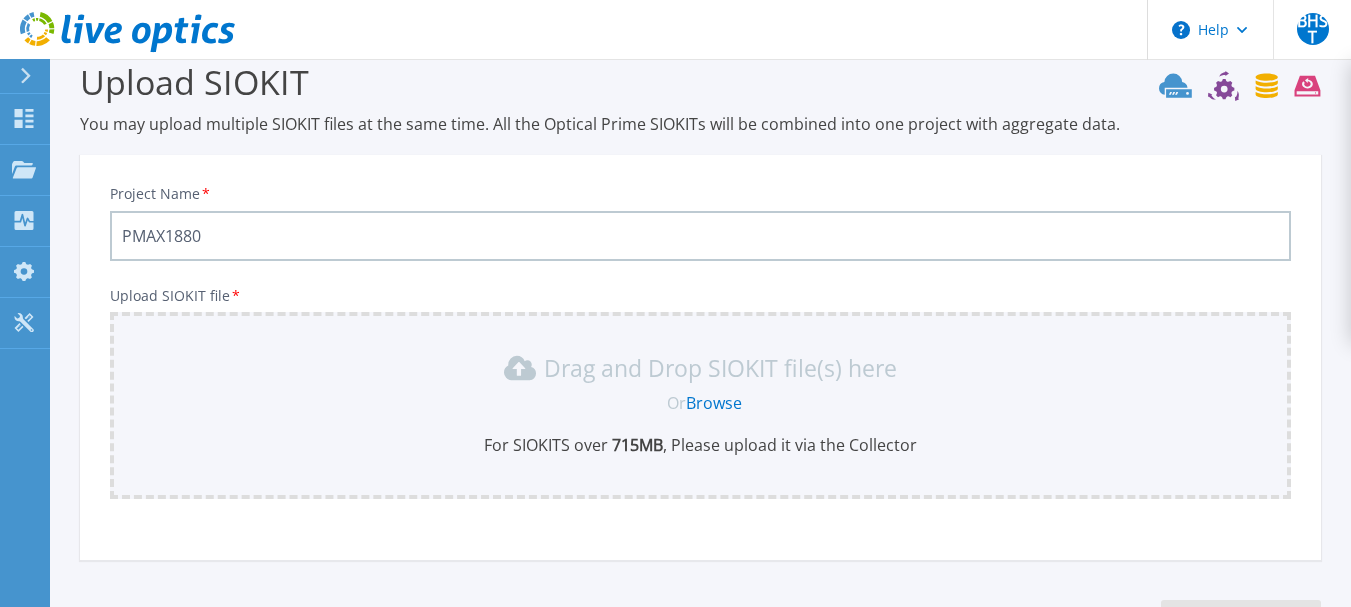 type on "PMAX1880" 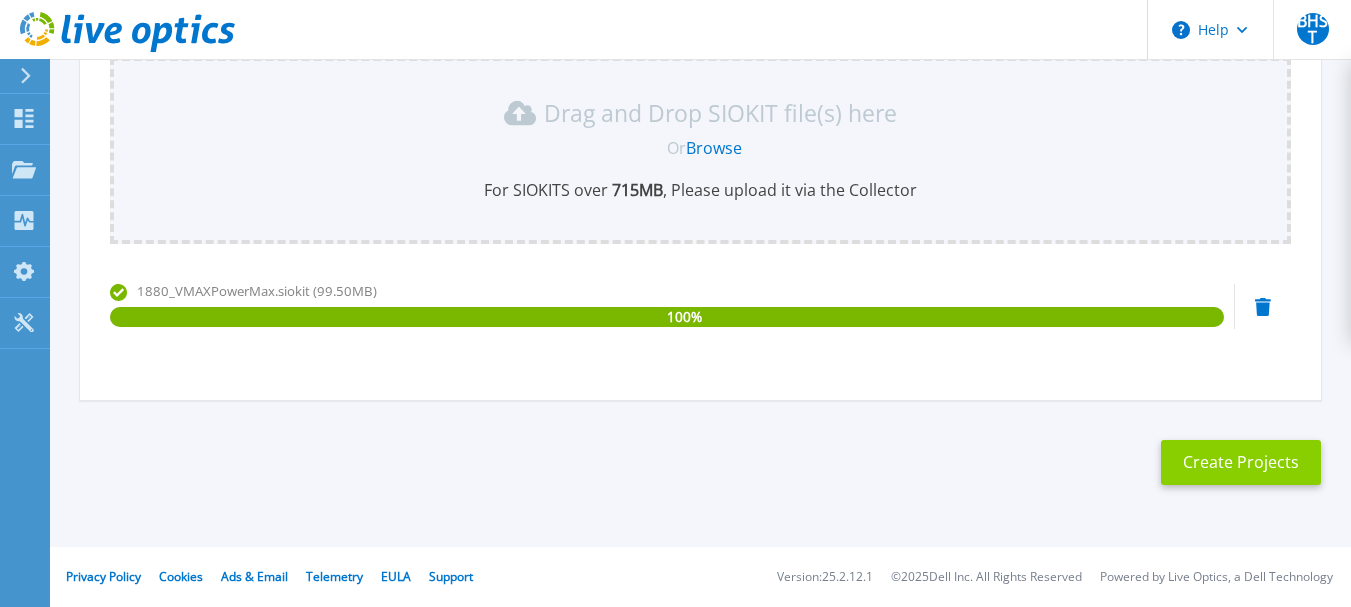 click on "Create Projects" at bounding box center (1241, 462) 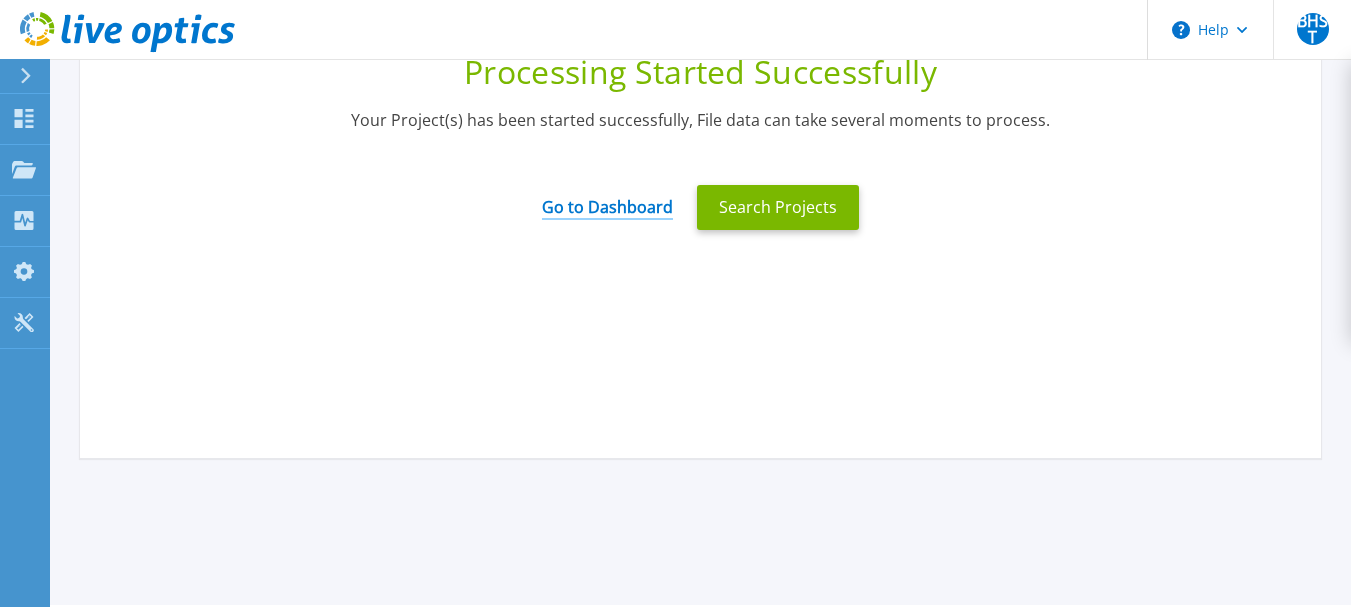 click on "Go to Dashboard" at bounding box center [607, 200] 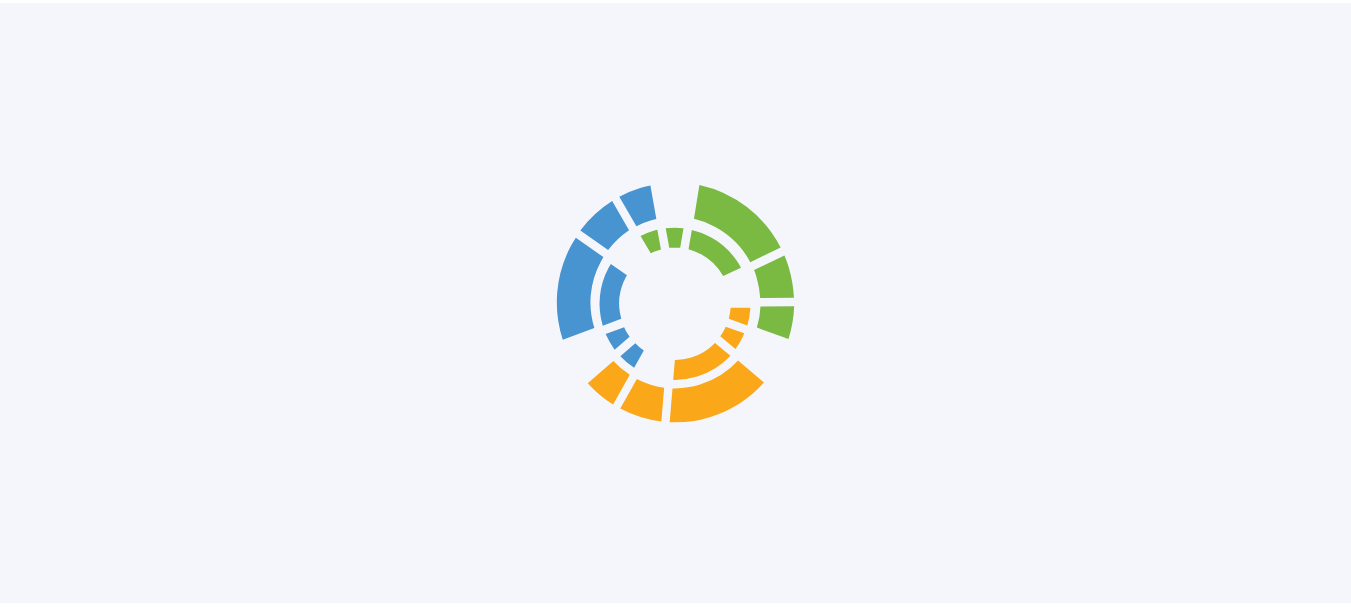 scroll, scrollTop: 0, scrollLeft: 0, axis: both 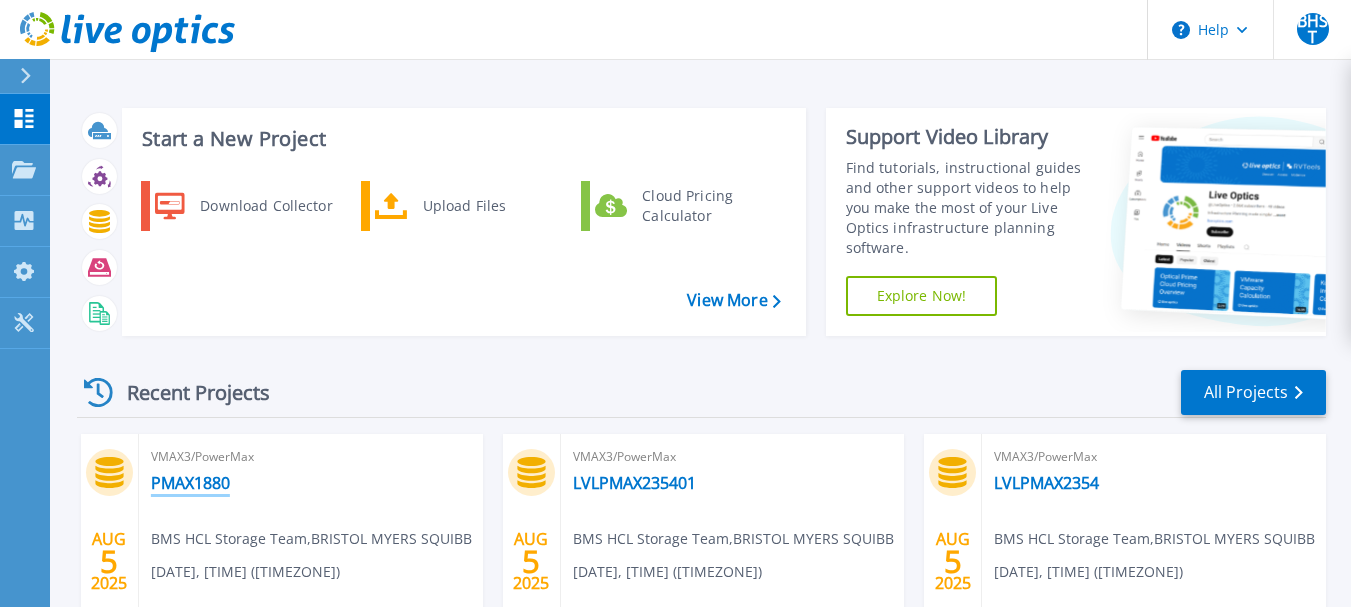 click on "PMAX1880" at bounding box center [190, 483] 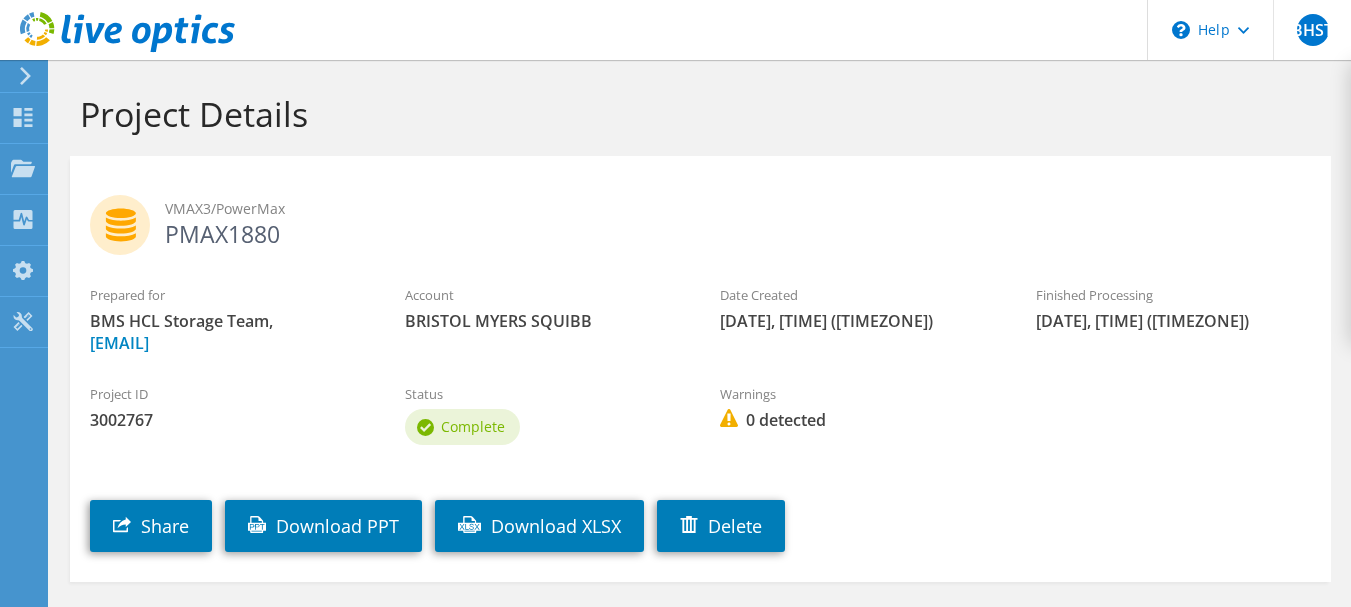 scroll, scrollTop: 0, scrollLeft: 0, axis: both 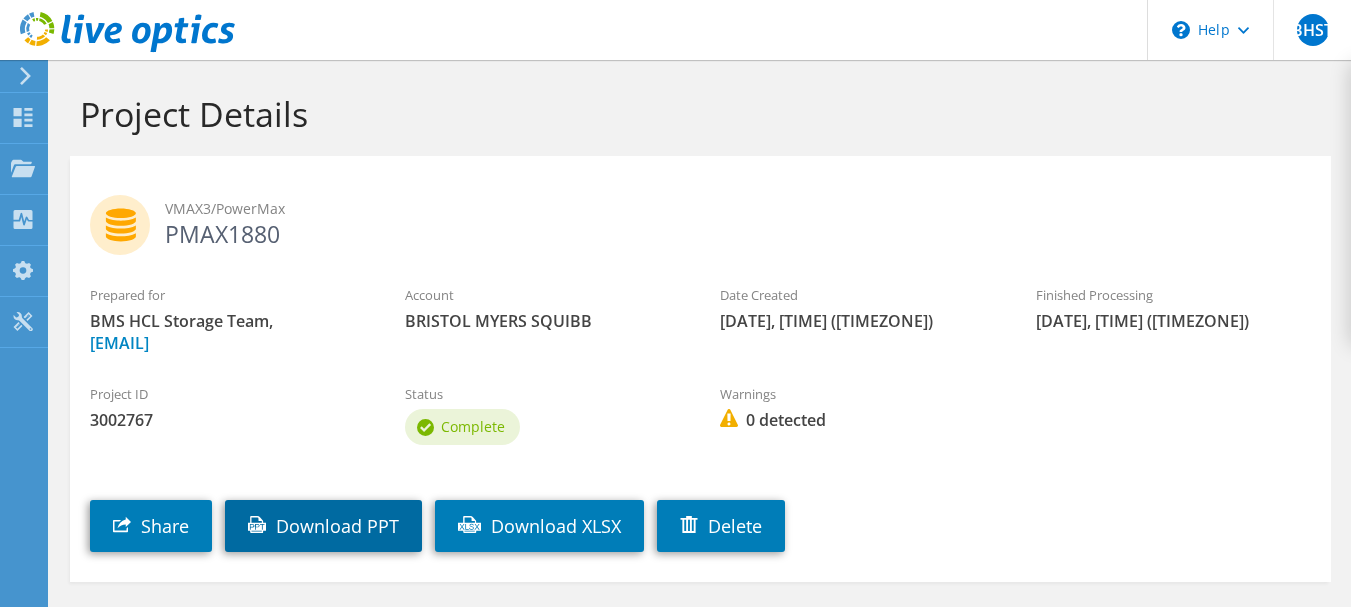click on "Download PPT" at bounding box center (323, 526) 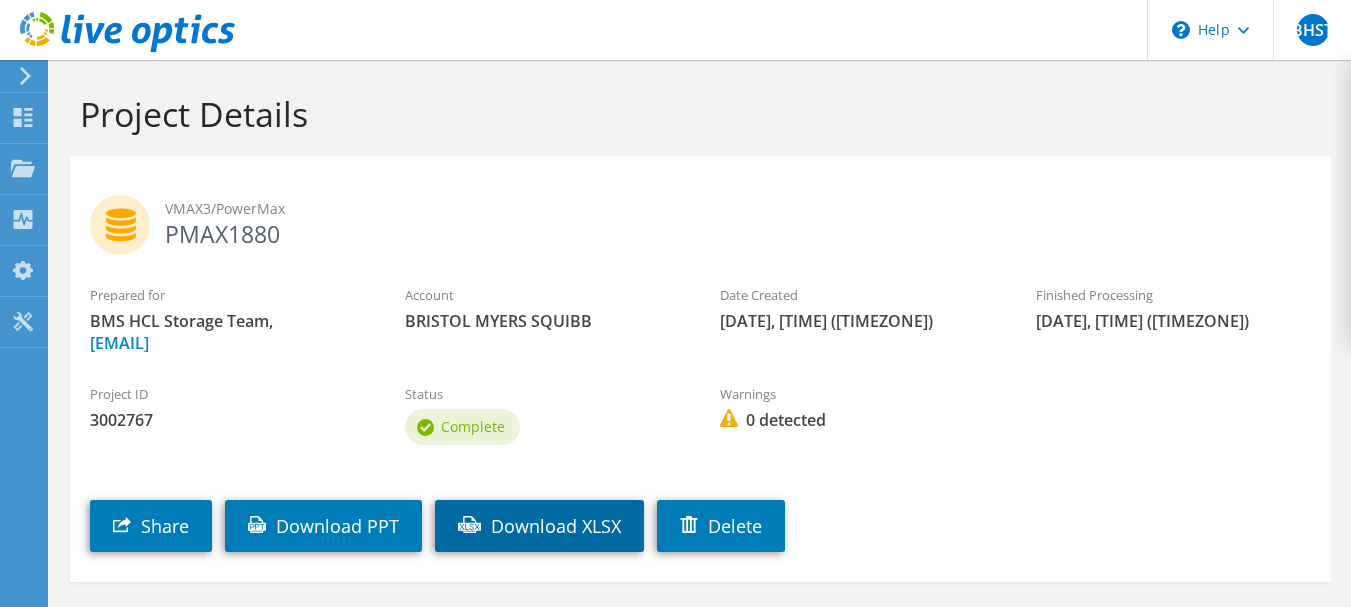 click on "Download XLSX" at bounding box center [539, 526] 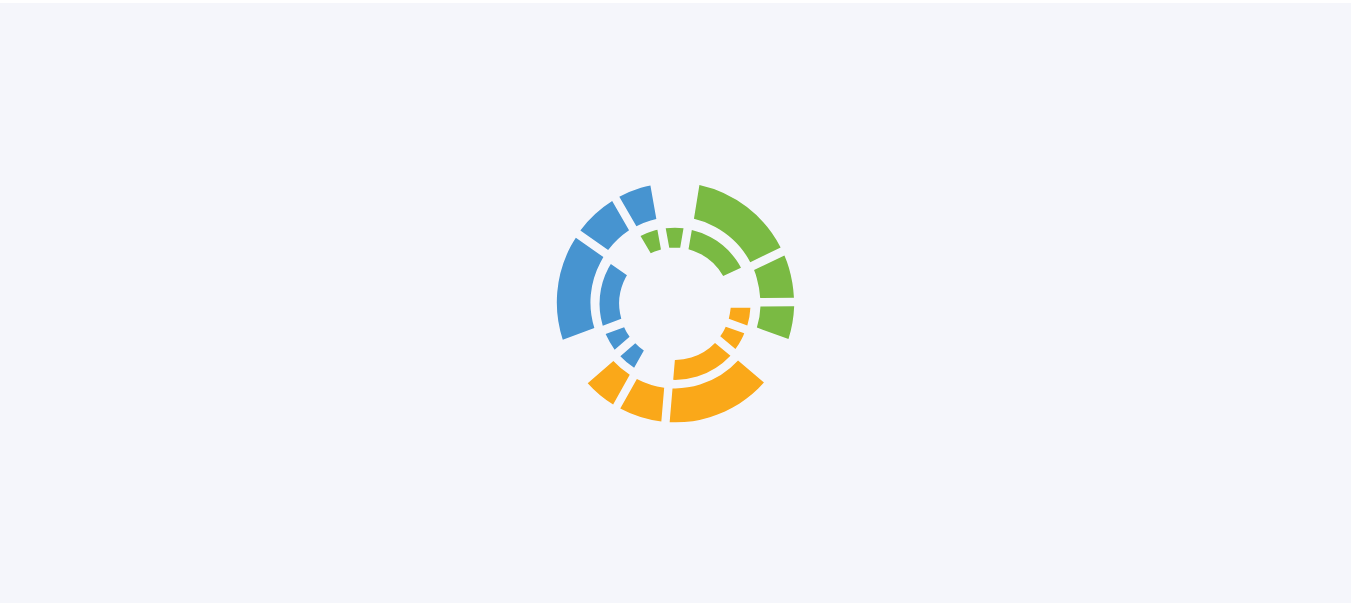 scroll, scrollTop: 0, scrollLeft: 0, axis: both 